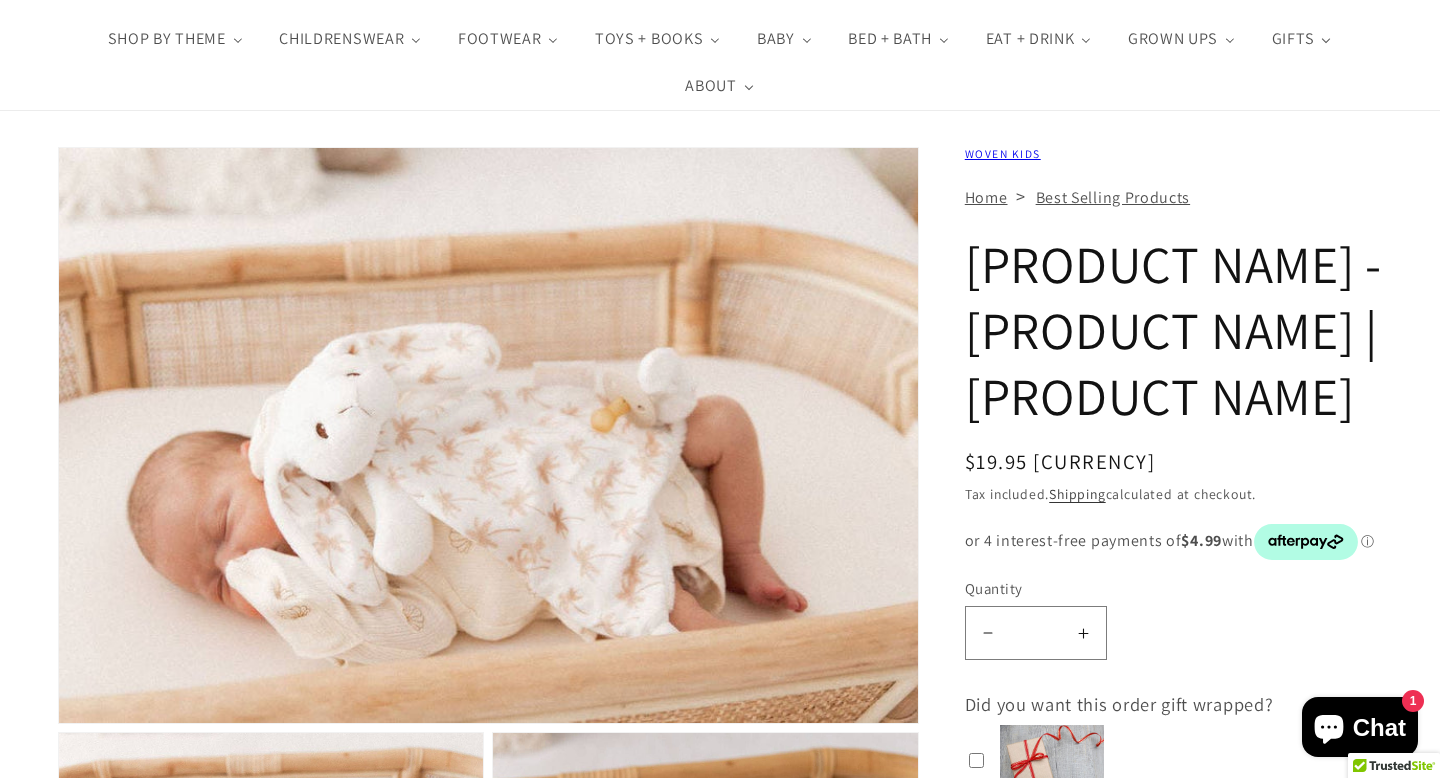 scroll, scrollTop: 0, scrollLeft: 0, axis: both 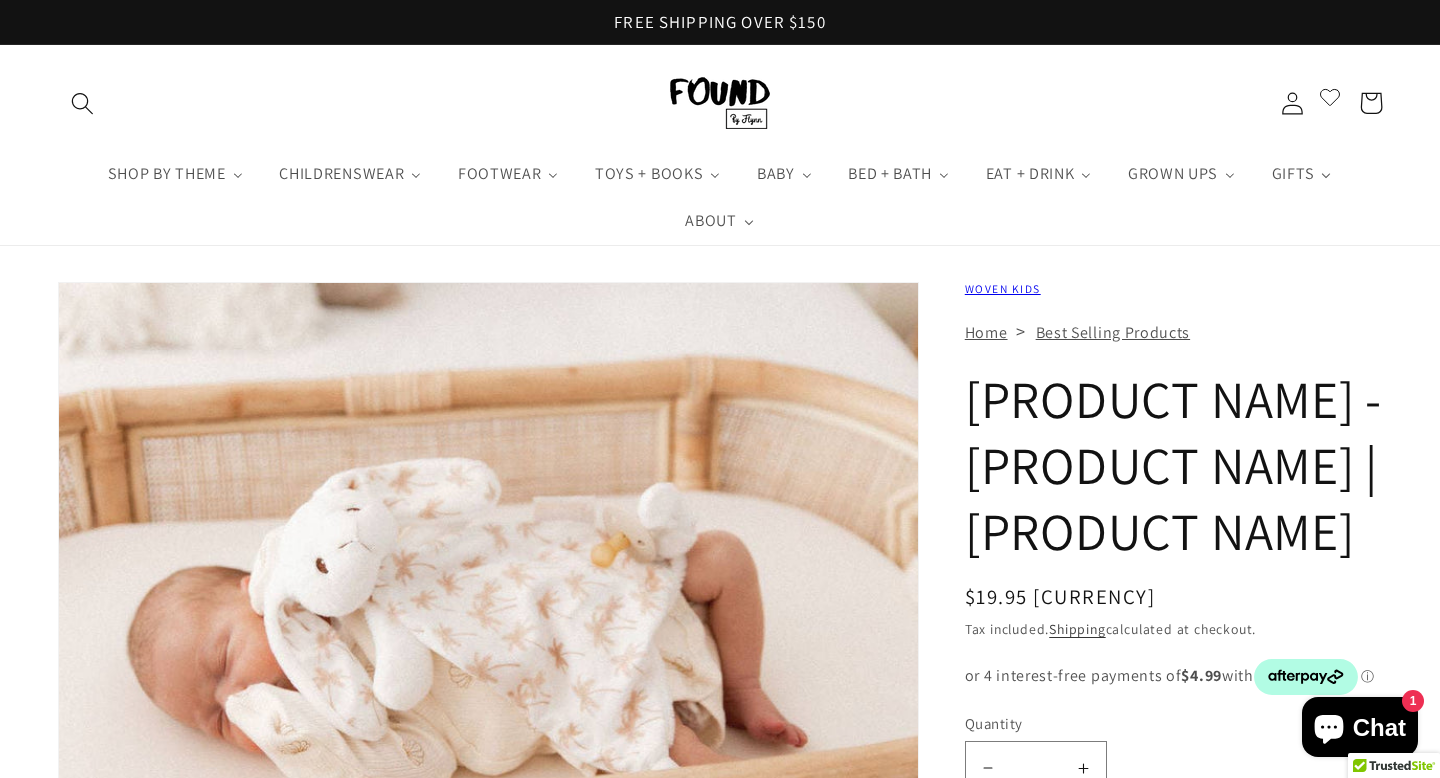 click on "Woven Kids" at bounding box center [1003, 288] 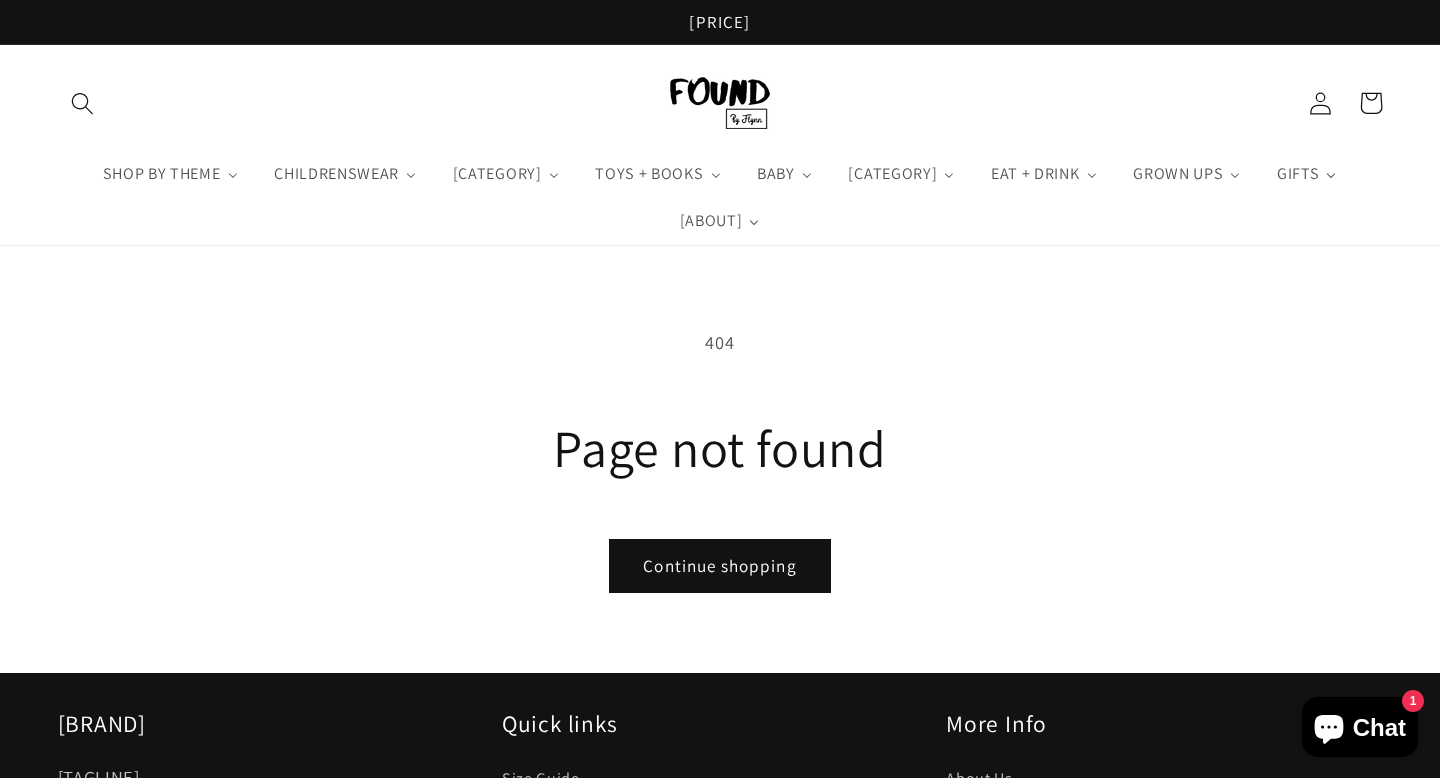 scroll, scrollTop: 0, scrollLeft: 0, axis: both 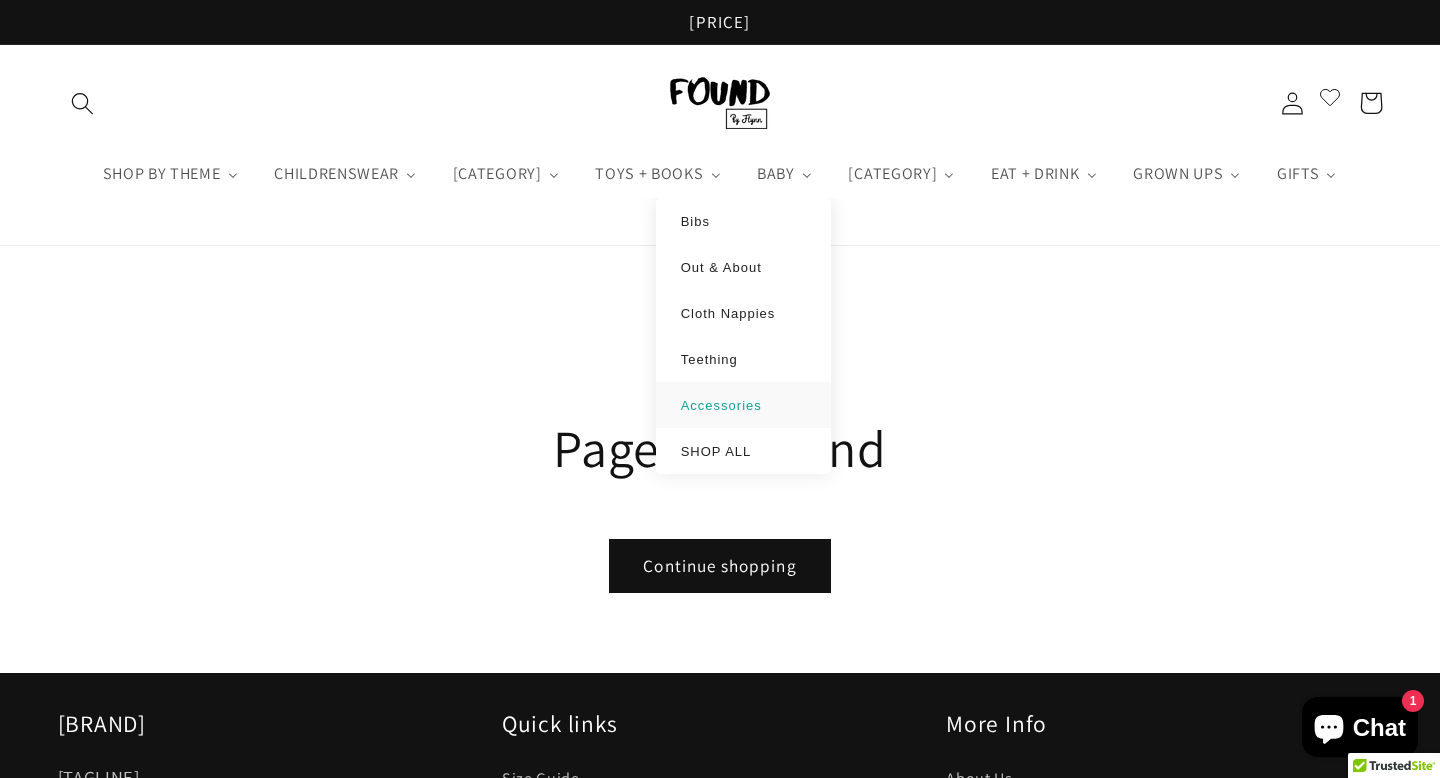 click on "Accessories" at bounding box center [743, 405] 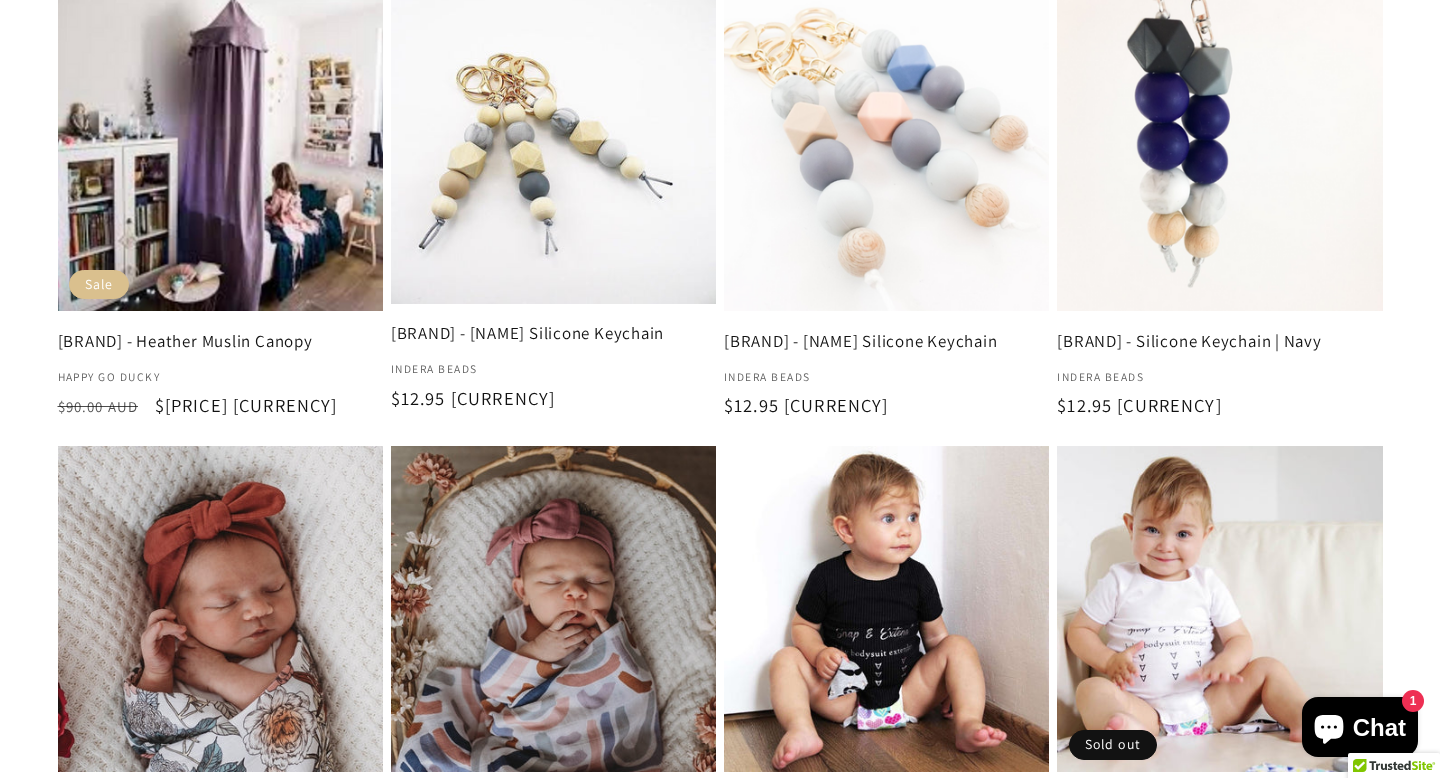 scroll, scrollTop: 0, scrollLeft: 0, axis: both 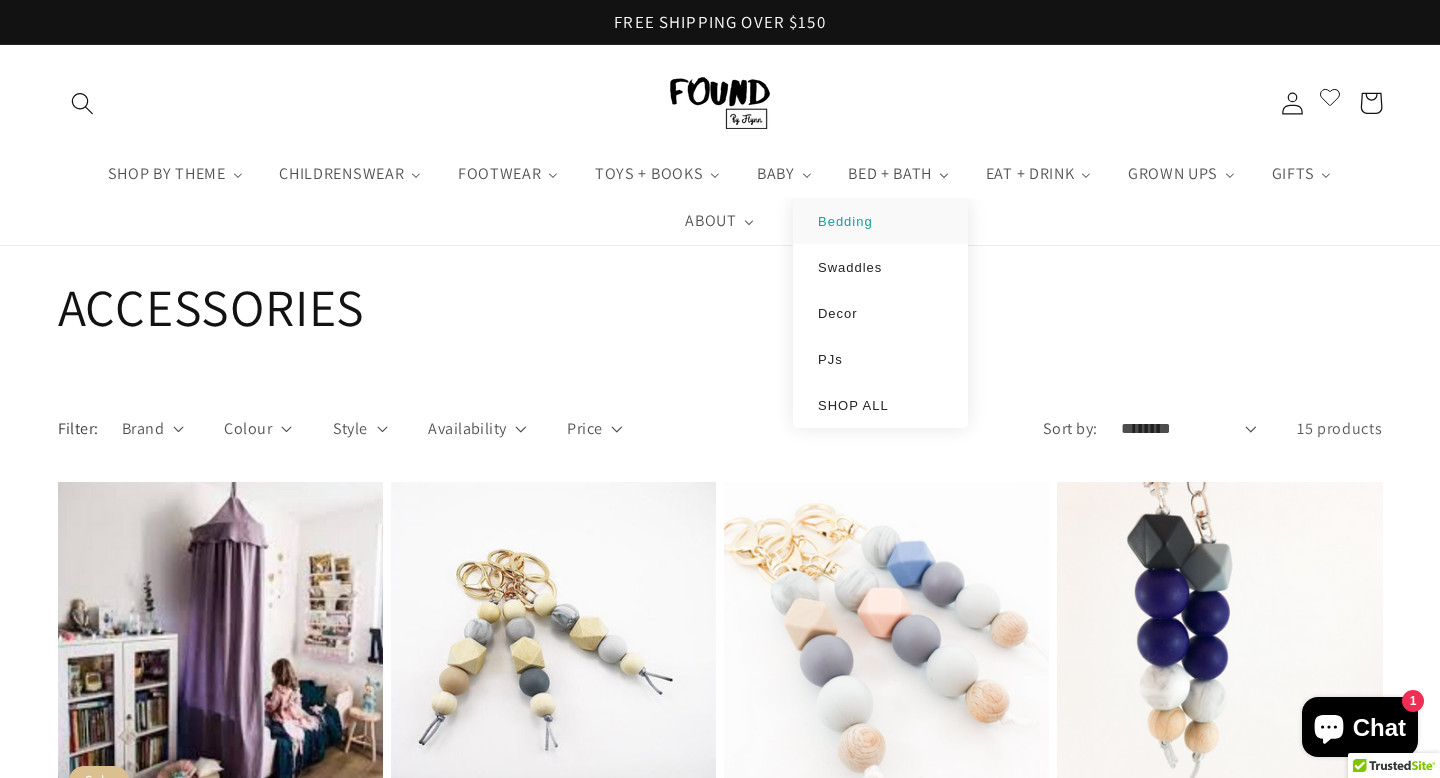 click on "Bedding" at bounding box center (845, 221) 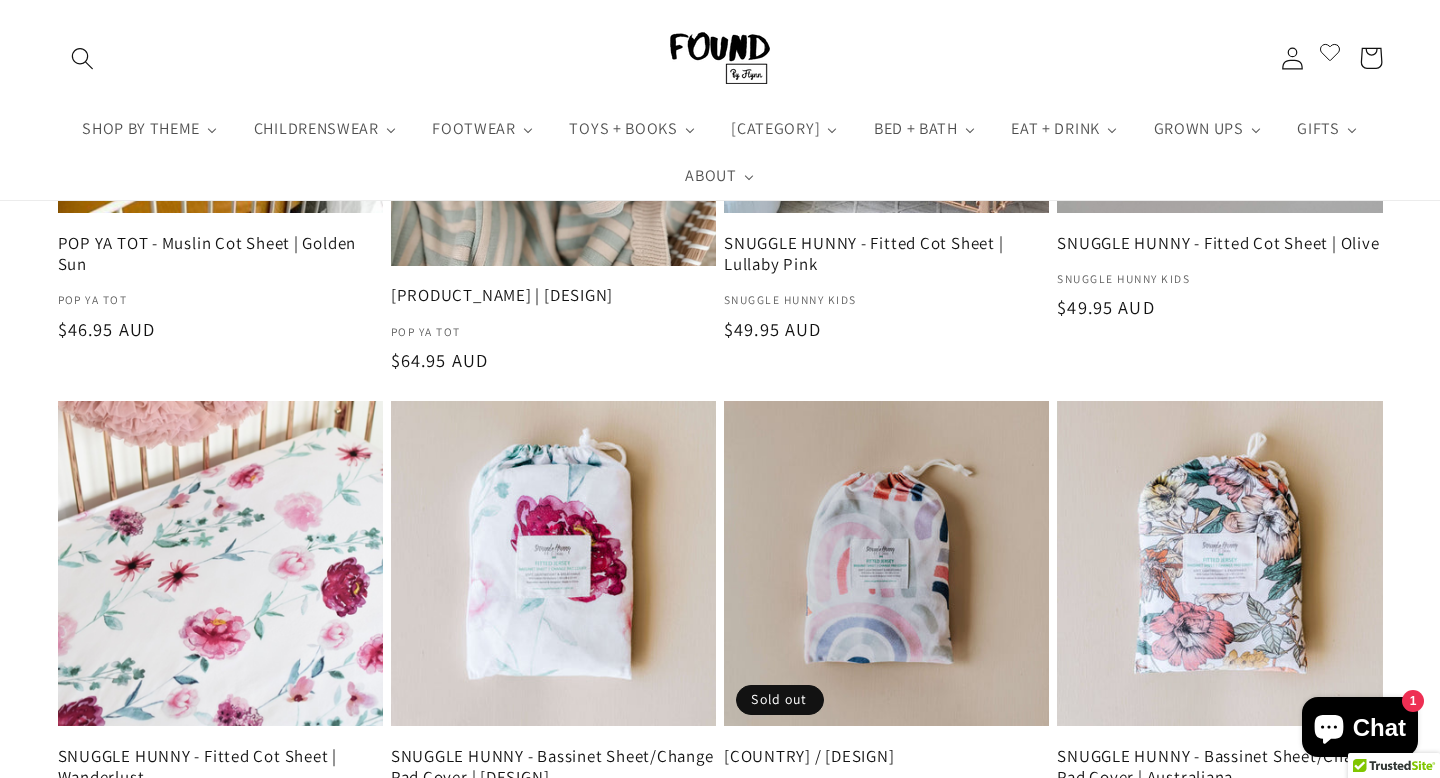 scroll, scrollTop: 569, scrollLeft: 0, axis: vertical 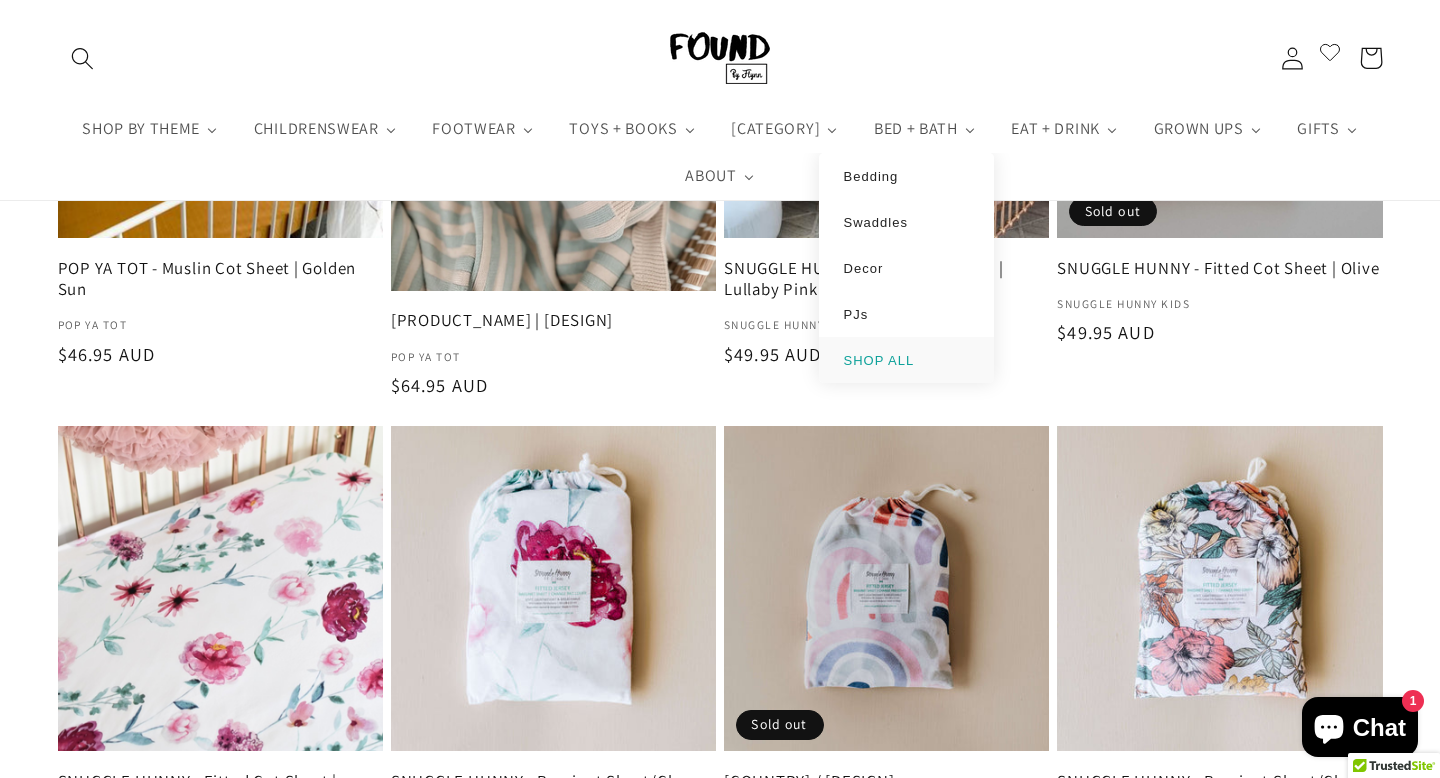 click on "SHOP ALL" at bounding box center [879, 360] 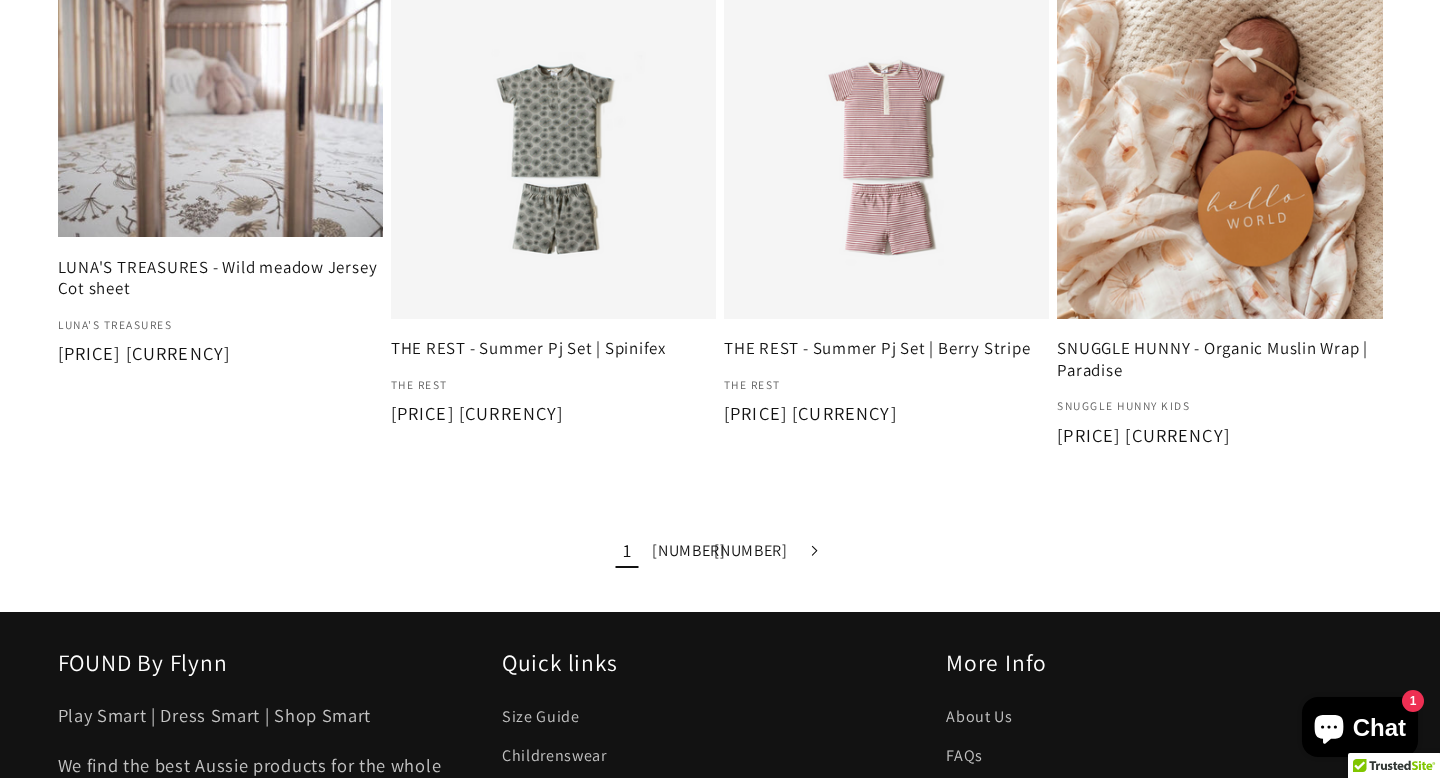 scroll, scrollTop: 2955, scrollLeft: 0, axis: vertical 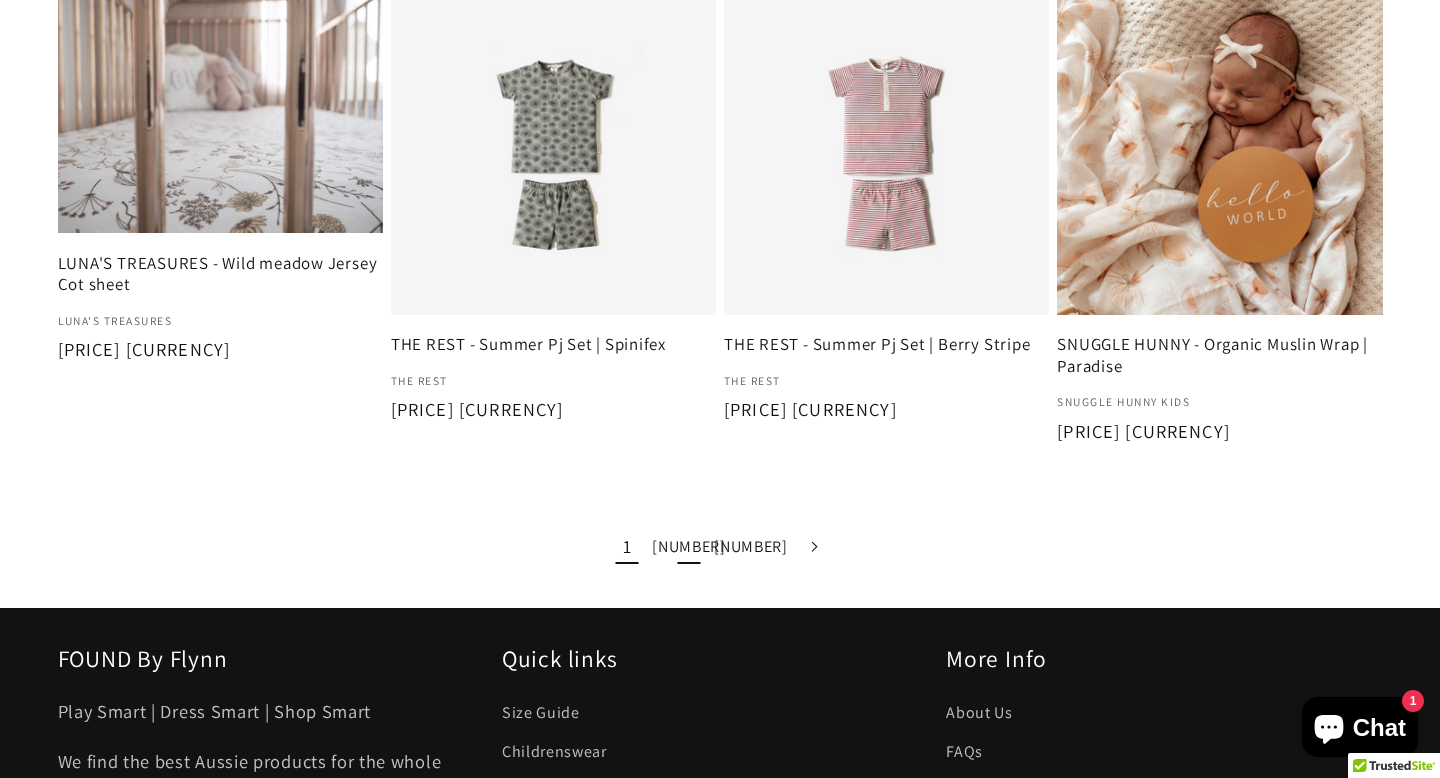 click on "[NUMBER]" at bounding box center (689, 546) 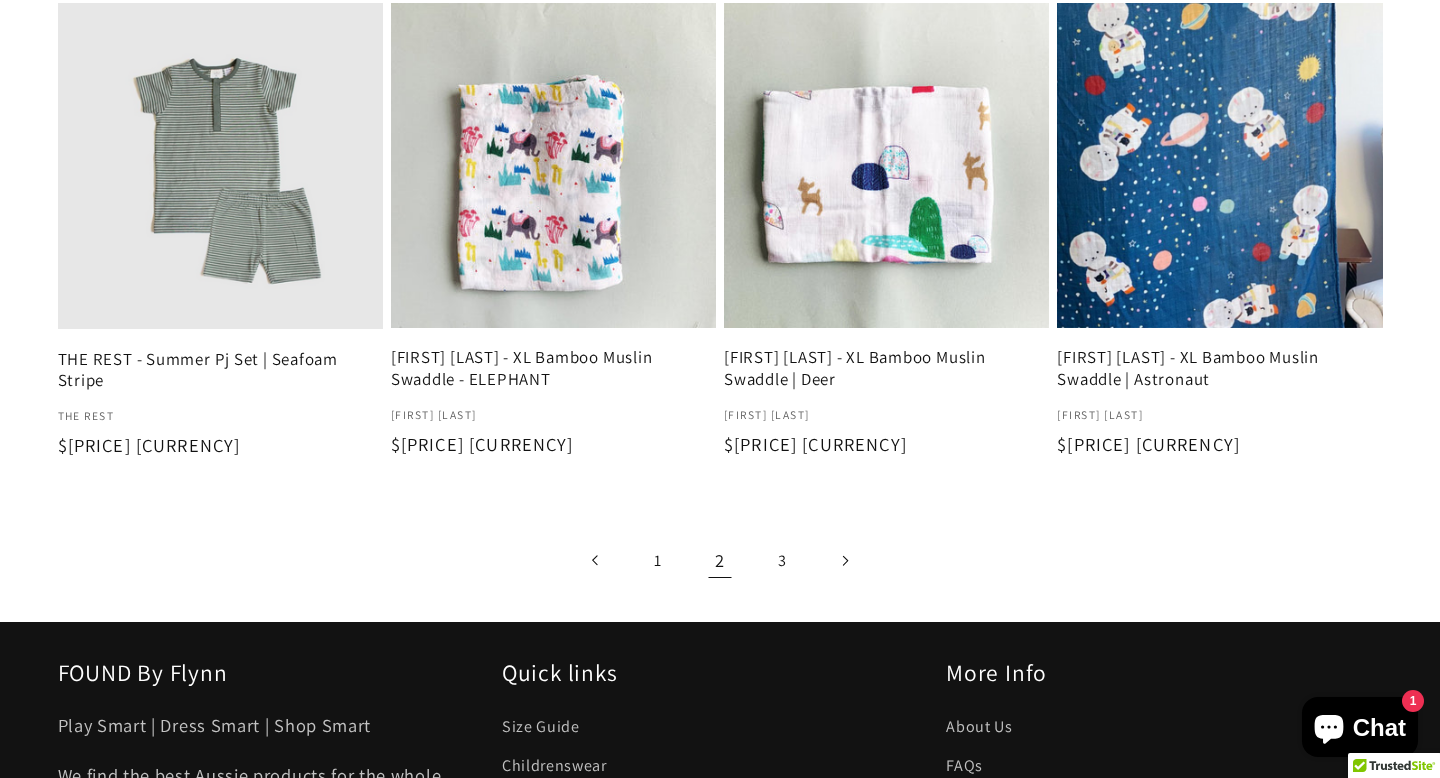scroll, scrollTop: 2912, scrollLeft: 0, axis: vertical 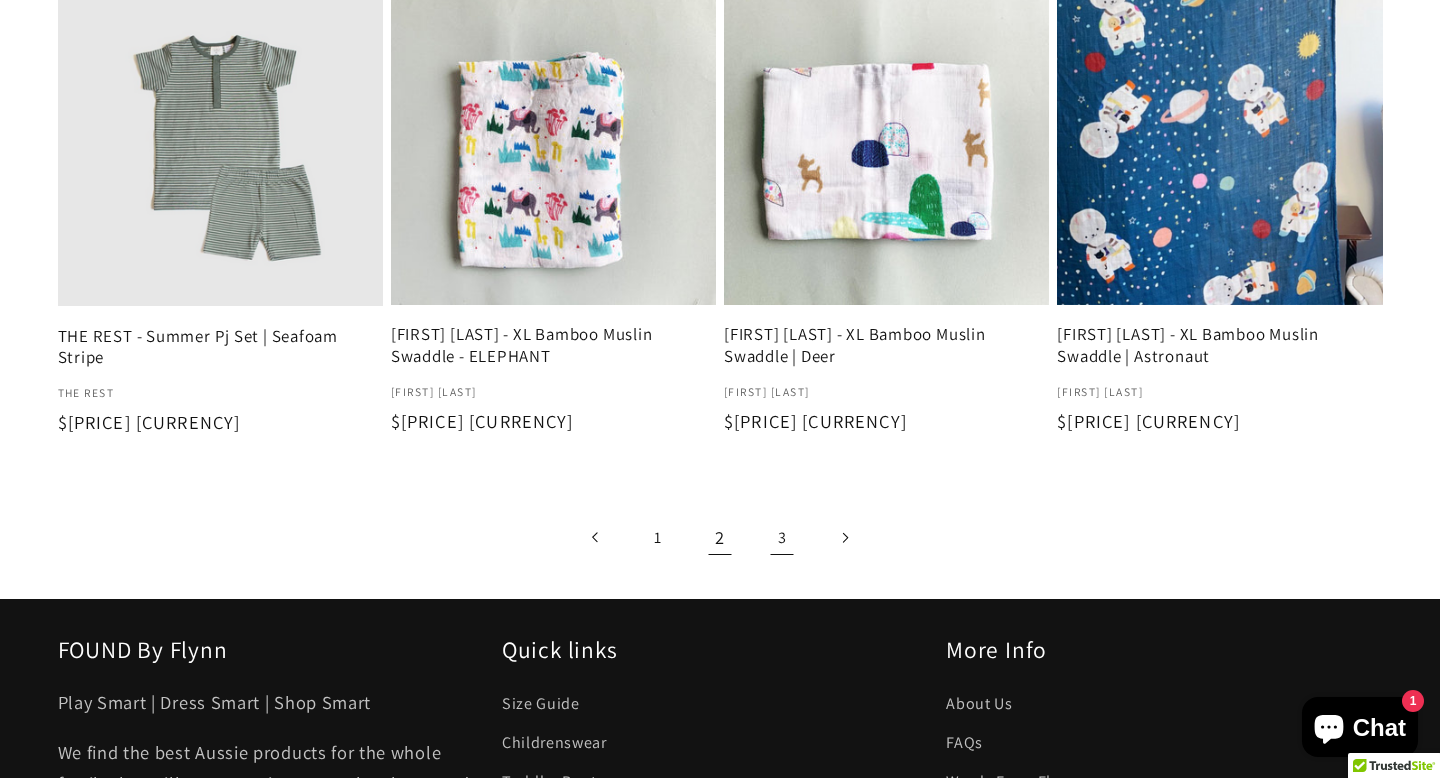 click on "3" at bounding box center (782, 537) 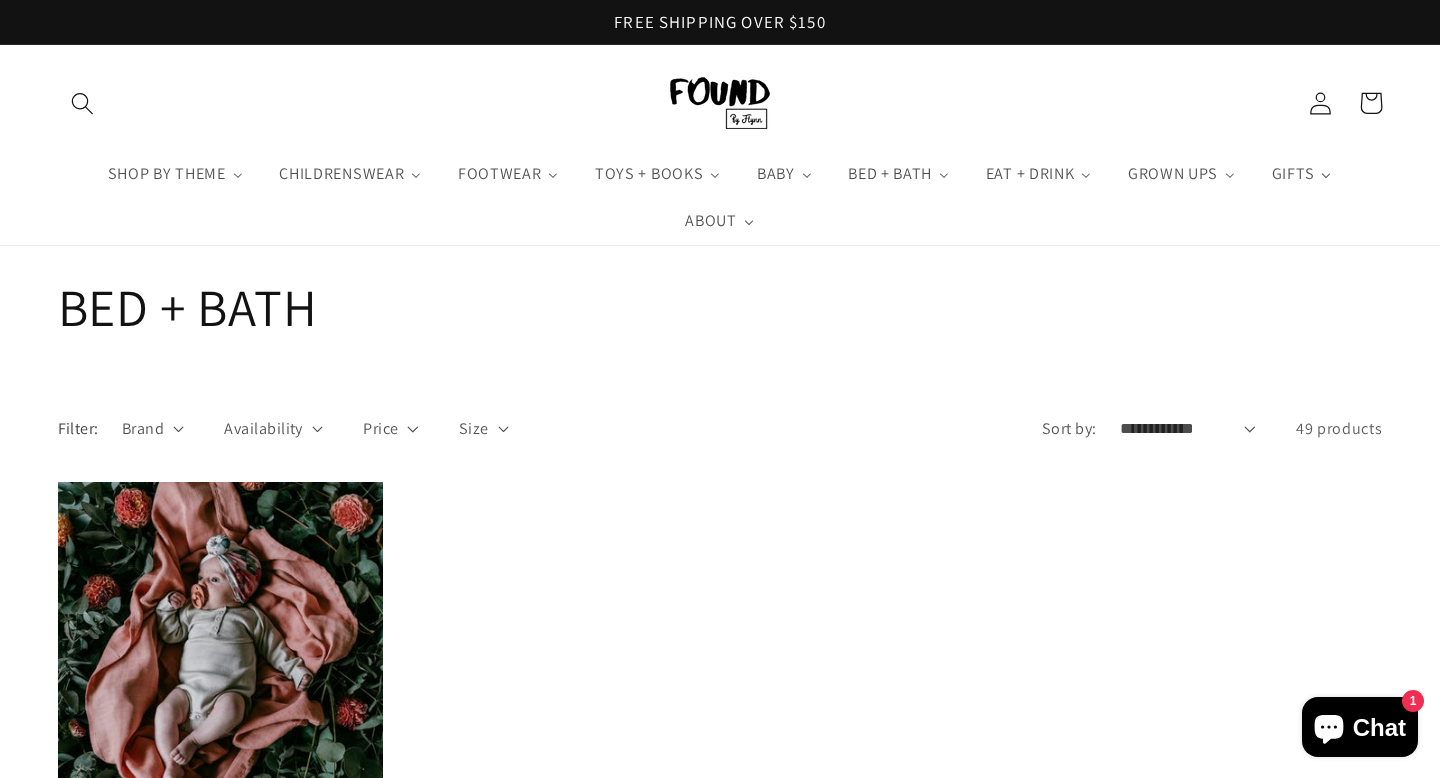 scroll, scrollTop: 0, scrollLeft: 0, axis: both 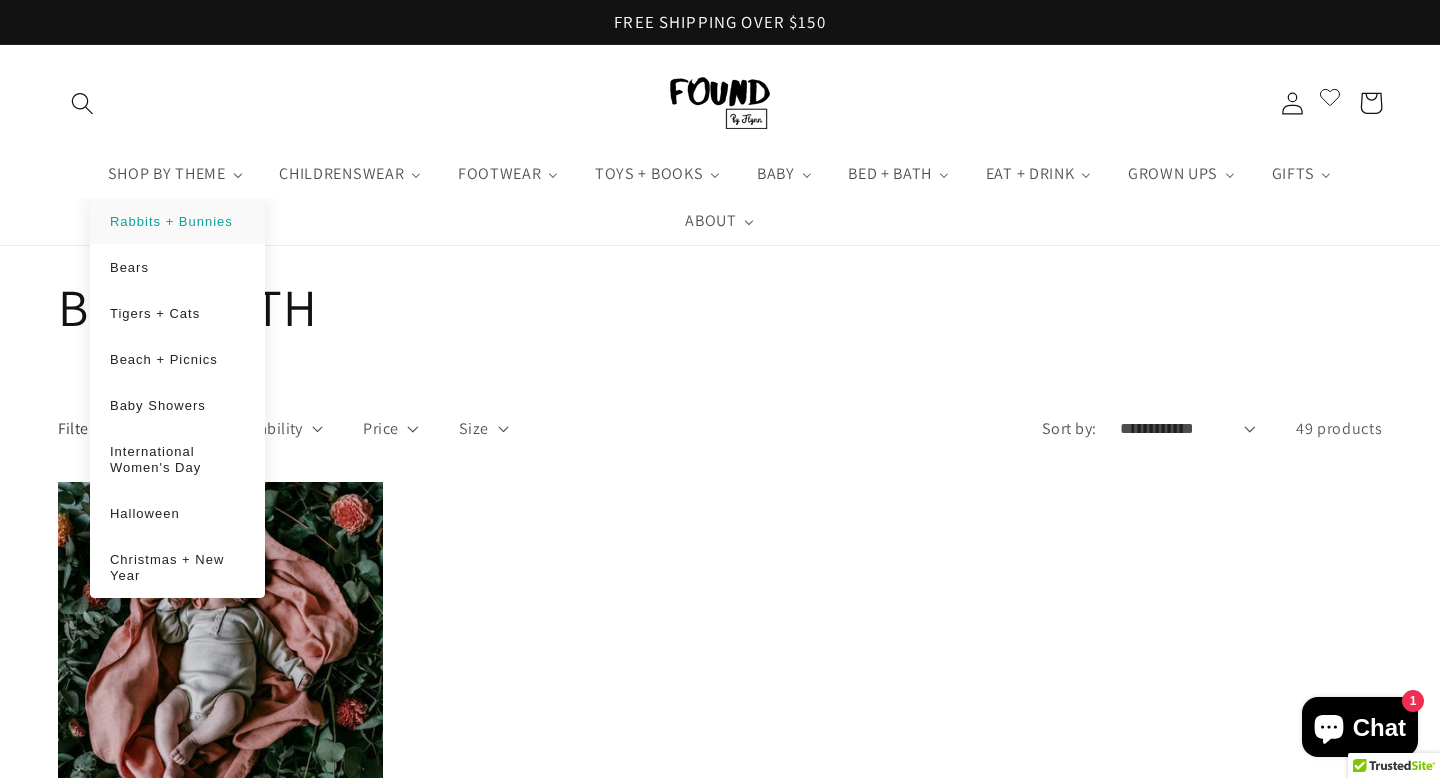 click on "Rabbits + Bunnies" at bounding box center [177, 221] 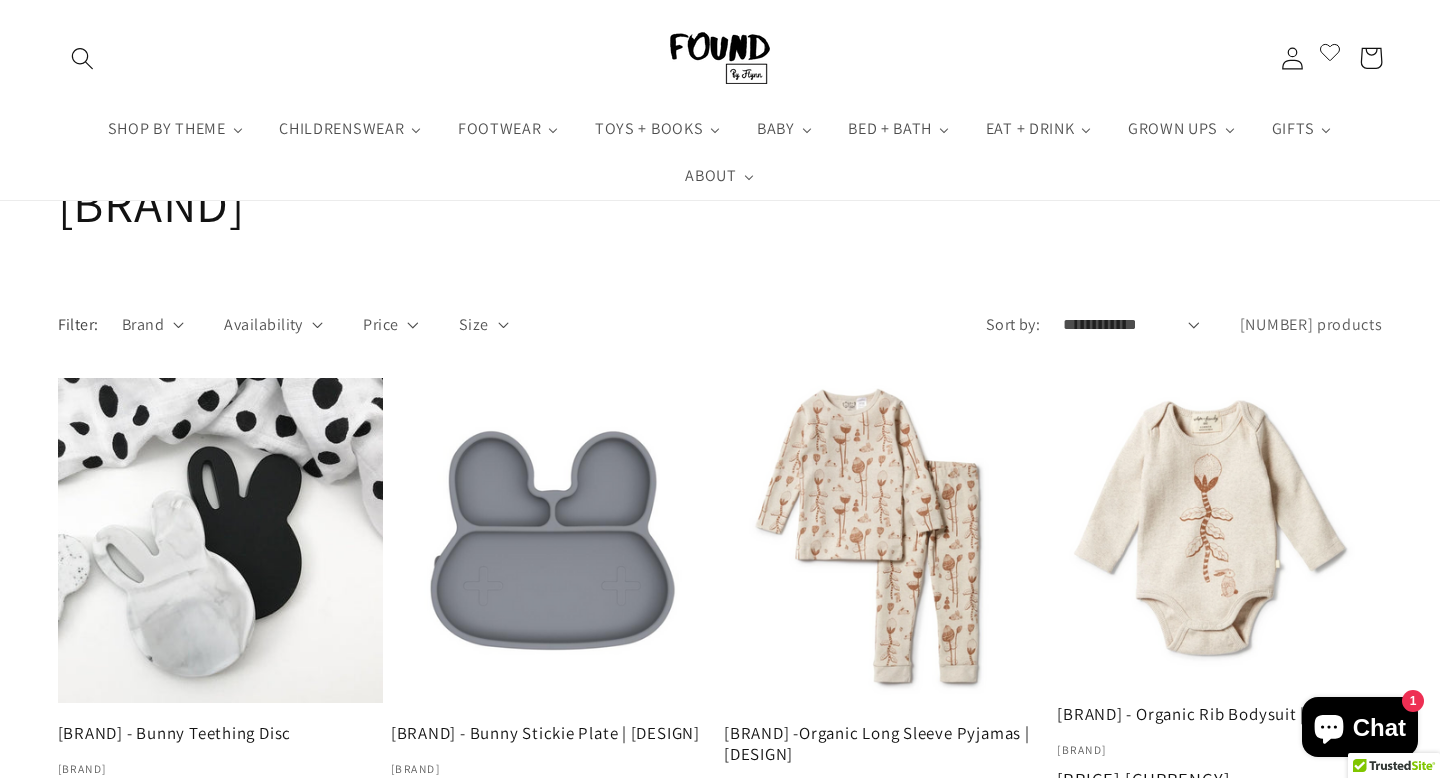 scroll, scrollTop: 69, scrollLeft: 0, axis: vertical 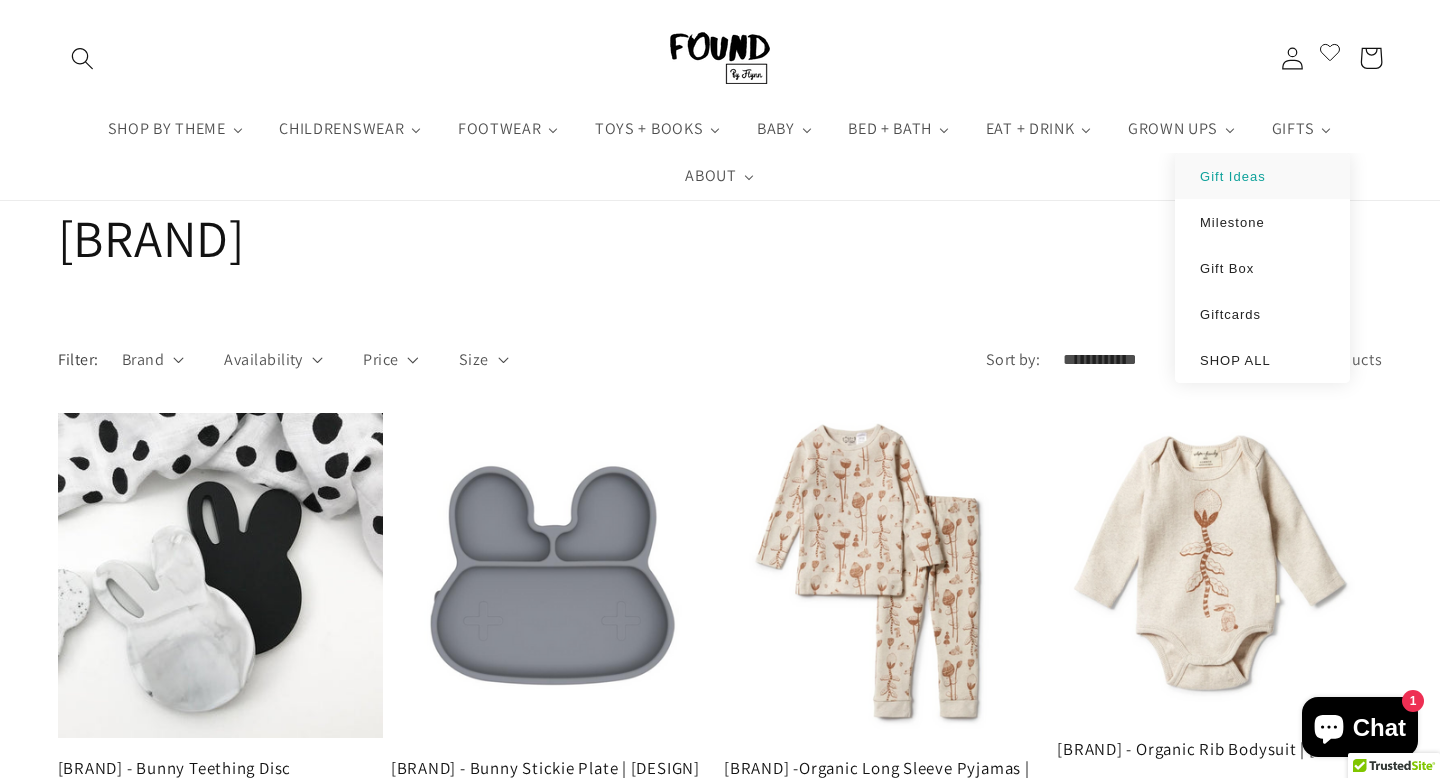 click on "Gift Ideas" at bounding box center (1262, 175) 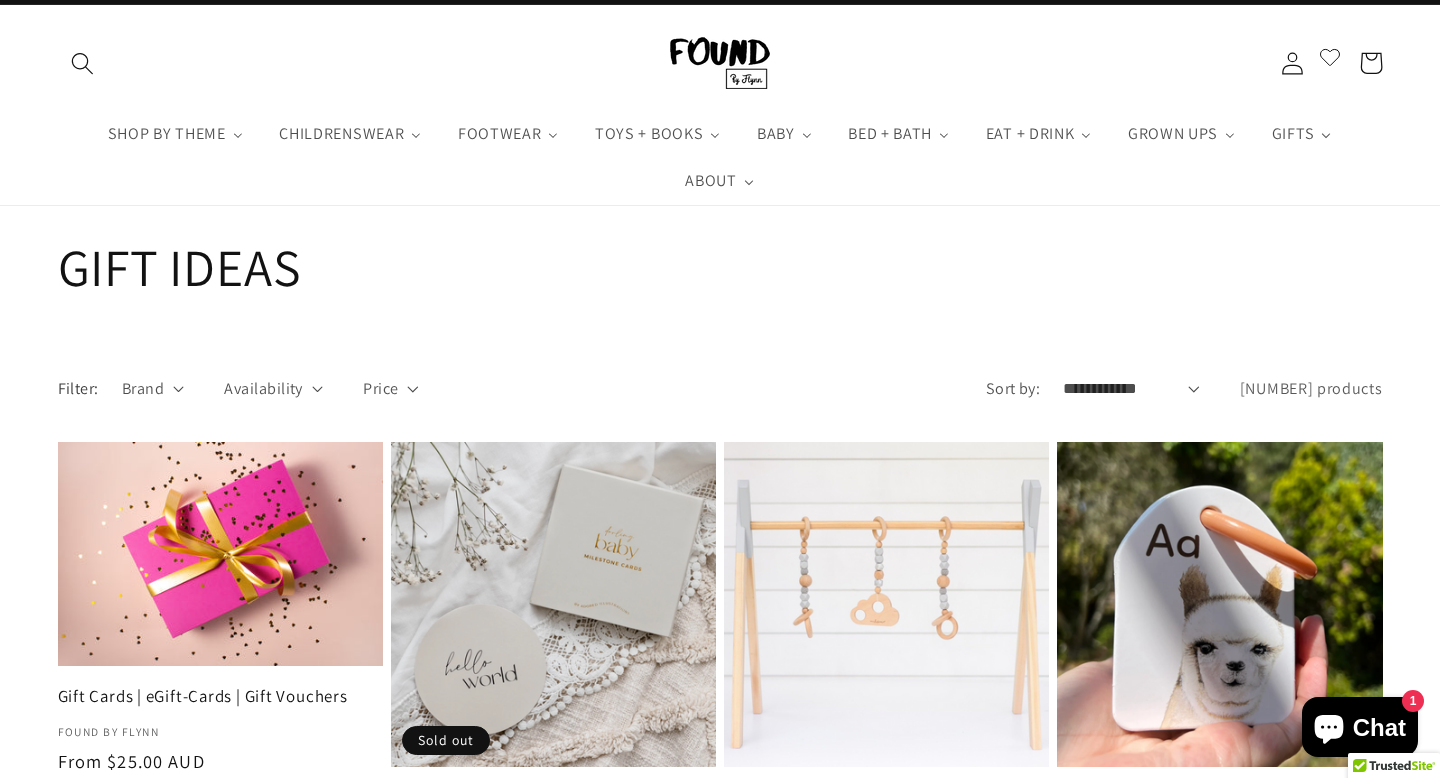 scroll, scrollTop: 0, scrollLeft: 0, axis: both 